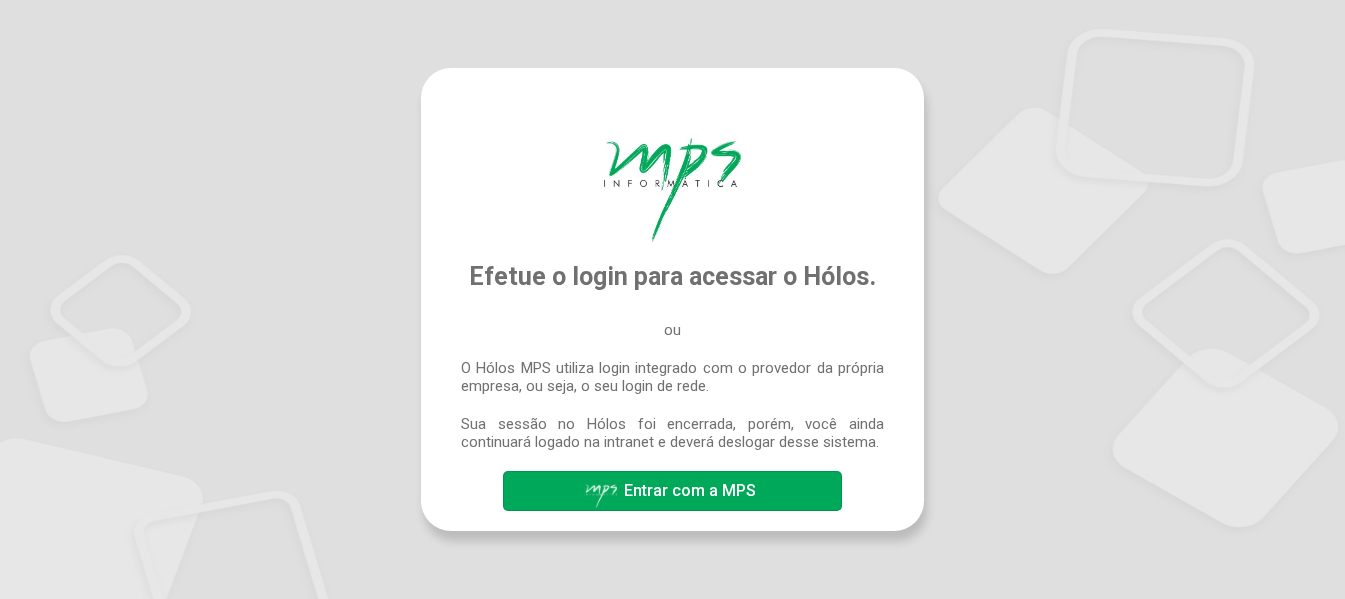 scroll, scrollTop: 0, scrollLeft: 0, axis: both 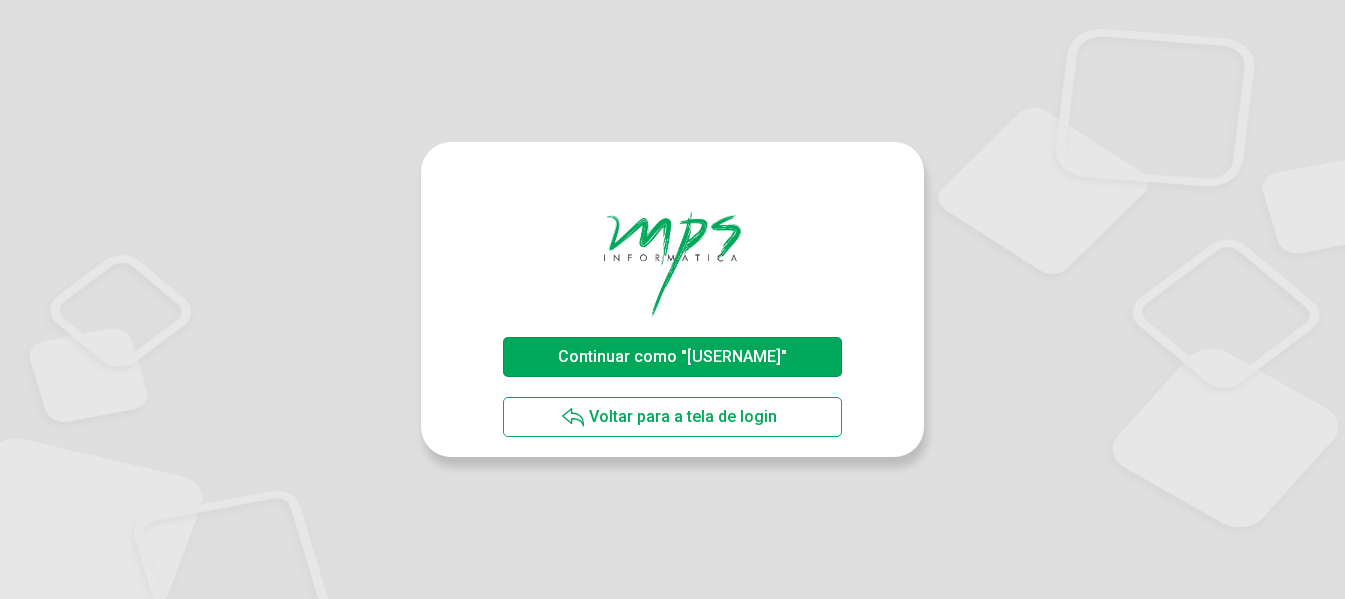 click on "Continuar como "[USERNAME]"" at bounding box center (672, 356) 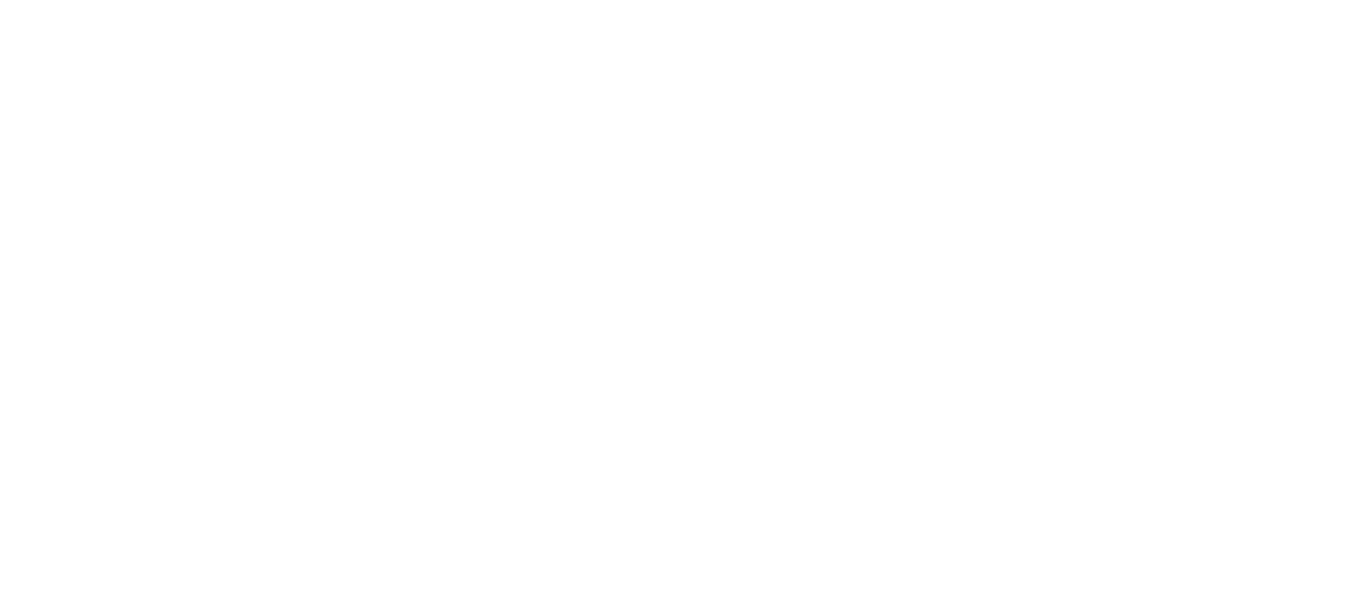 scroll, scrollTop: 0, scrollLeft: 0, axis: both 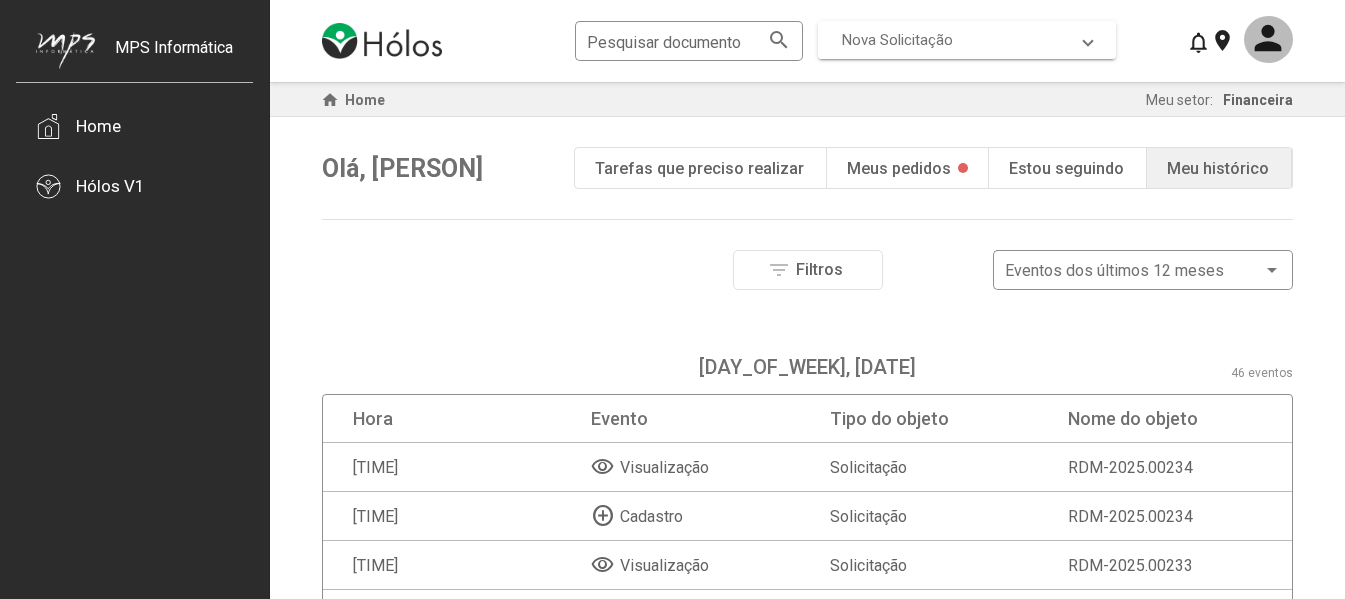 click on "Nova Solicitação" at bounding box center [963, 40] 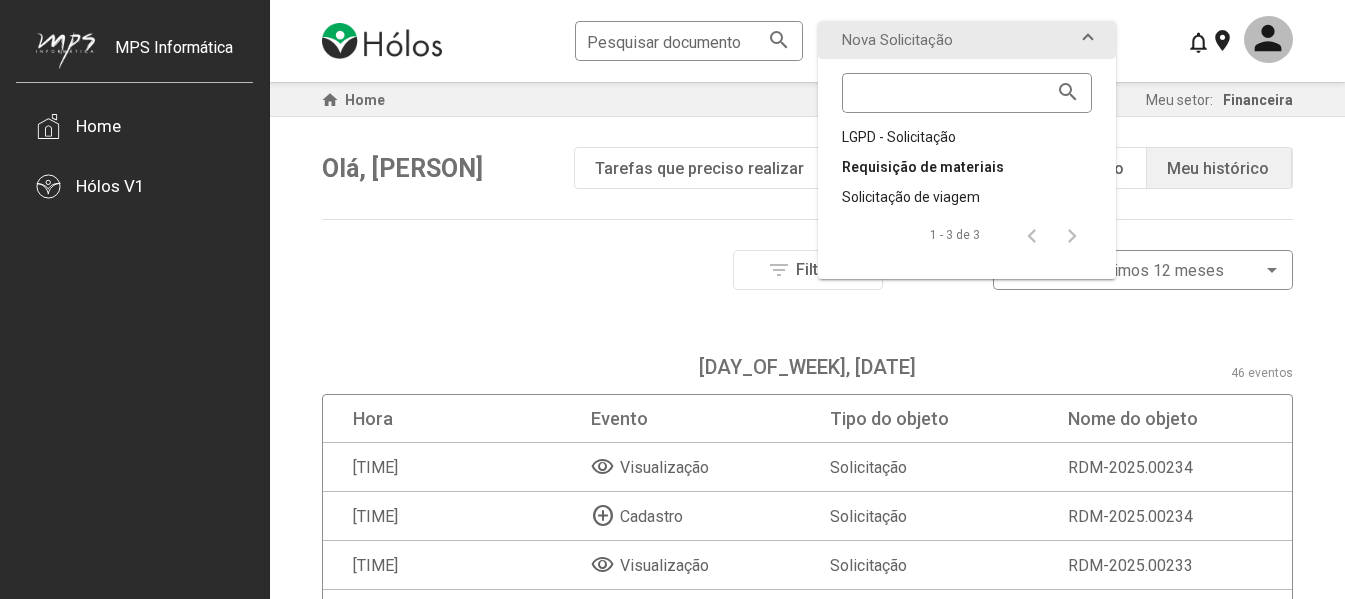 click on "Requisição de materiais" at bounding box center (967, 167) 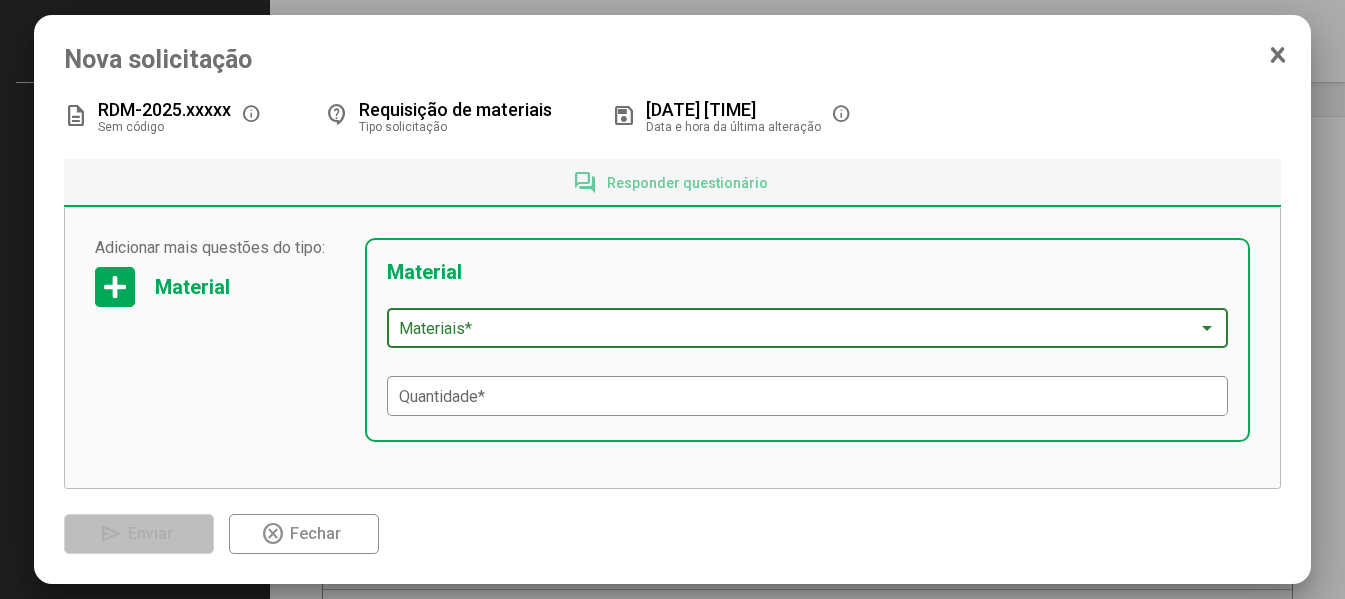 click at bounding box center [799, 329] 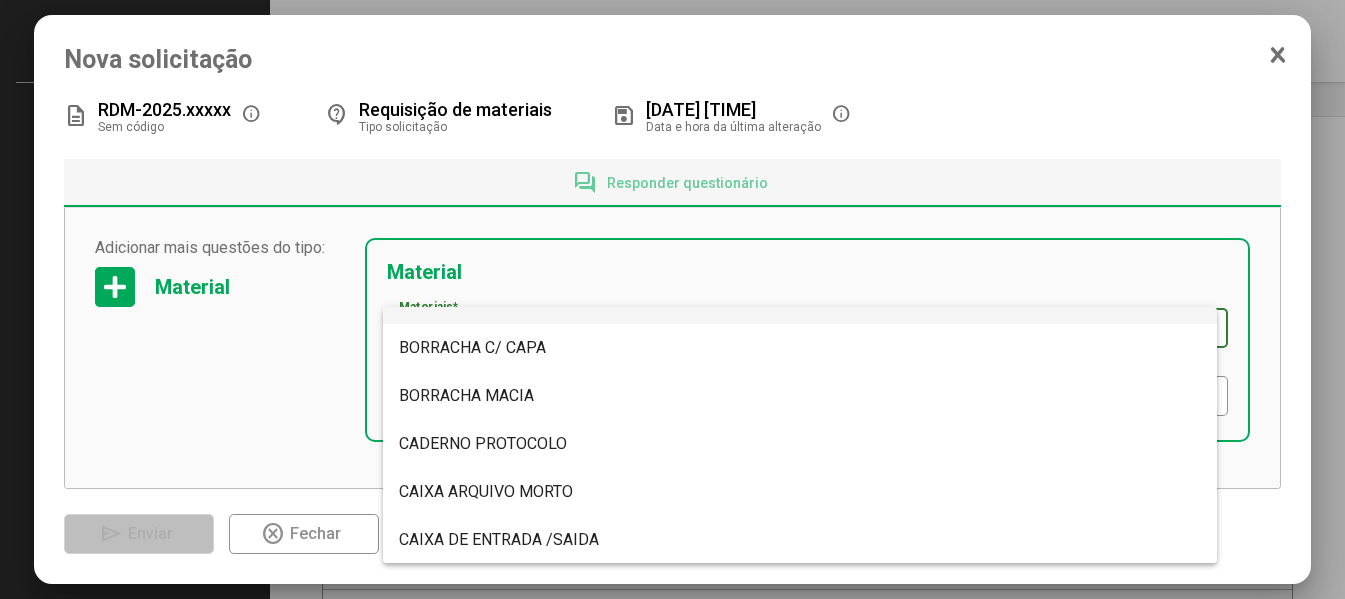 scroll, scrollTop: 300, scrollLeft: 0, axis: vertical 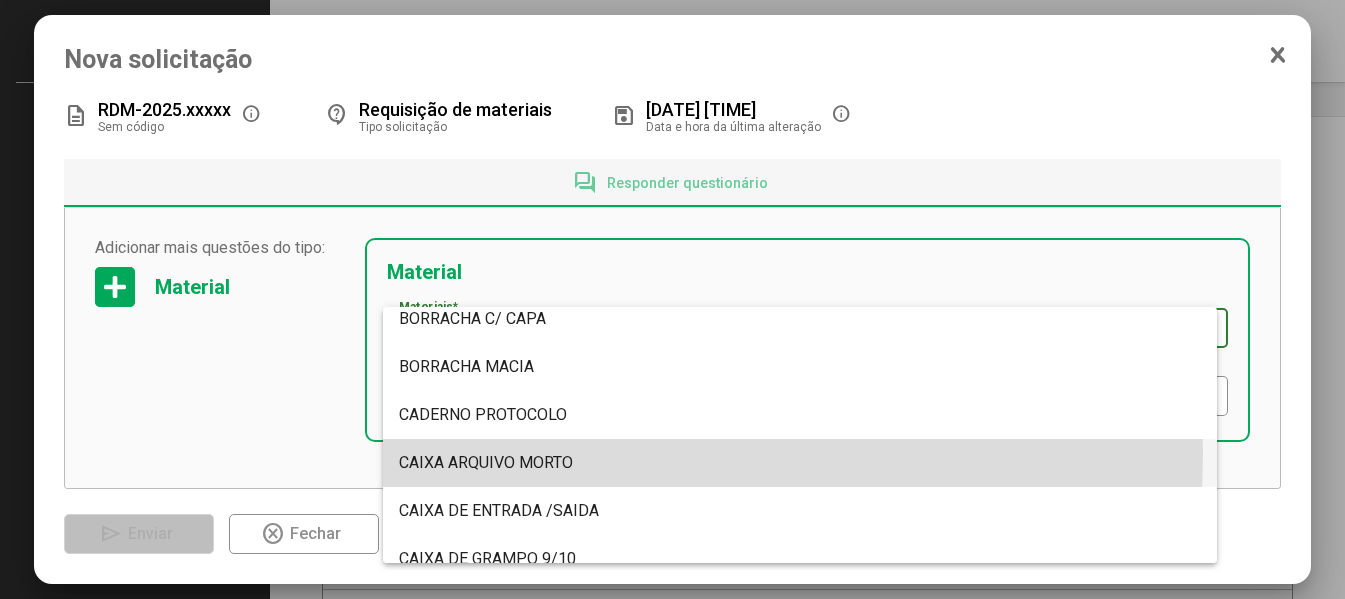 click on "CAIXA ARQUIVO MORTO" at bounding box center (486, 462) 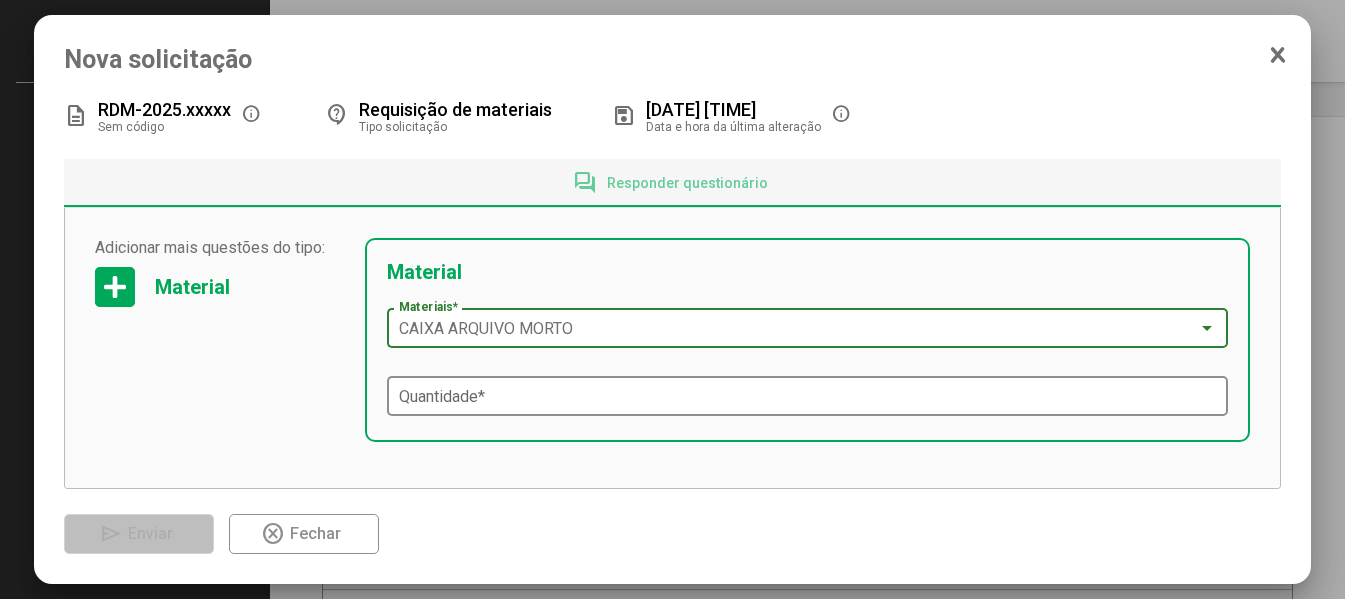 click on "Quantidade   *" at bounding box center [808, 397] 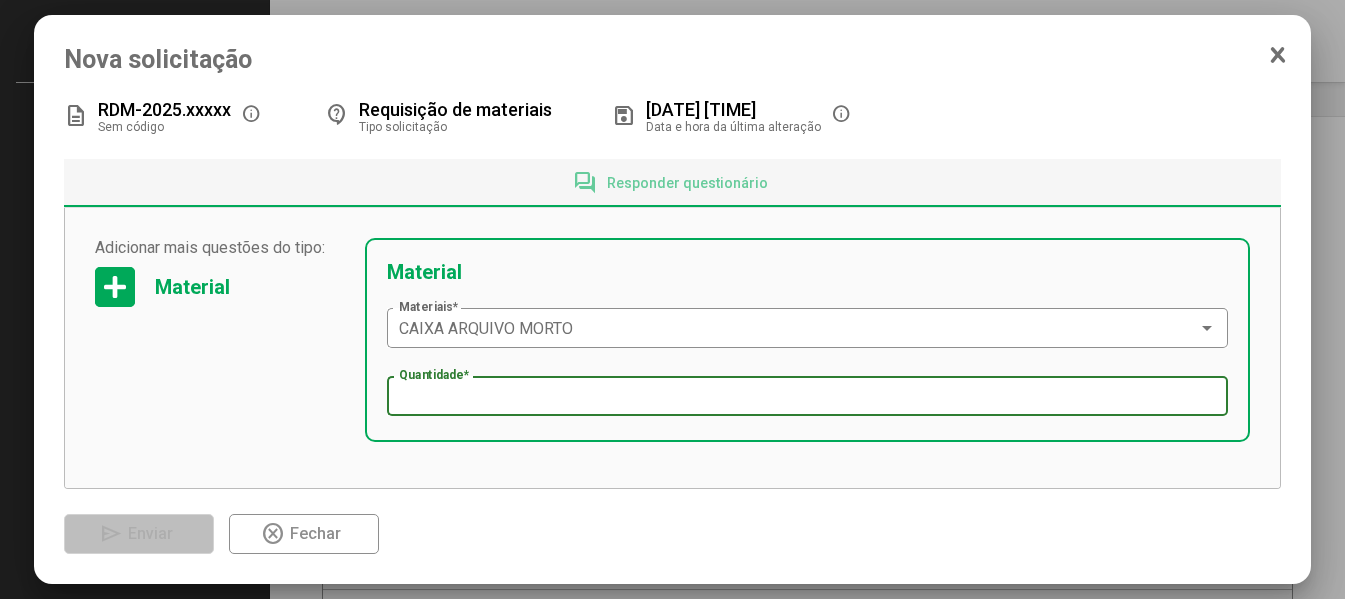 type on "*" 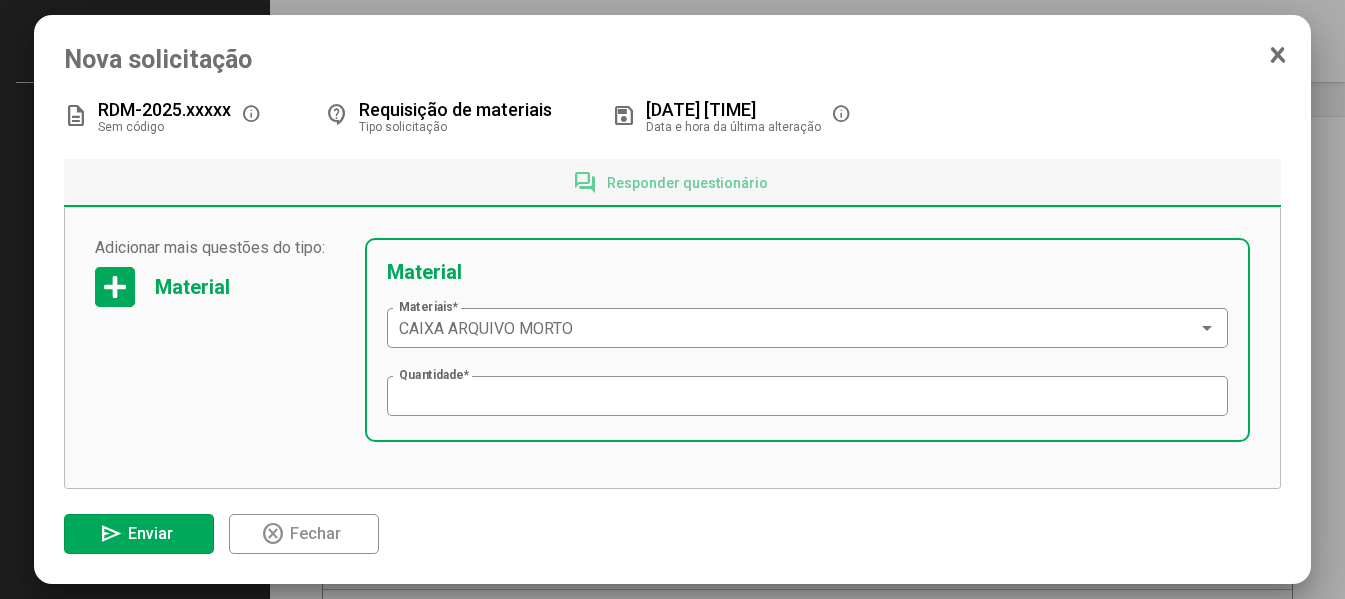 click on "Nova solicitação  description RDM-2025.xxxxx Sem código  info  contact_support  Requisição de materiais  Tipo solicitação save  [DATE] [TIME]  Data e hora da última alteração info forum  Responder questionário  Adicionar mais questões do tipo:  Material   Material  CAIXA ARQUIVO MORTO  Materiais   * *  Quantidade   *  send  Enviar  highlight_off  Fechar" at bounding box center [673, 299] 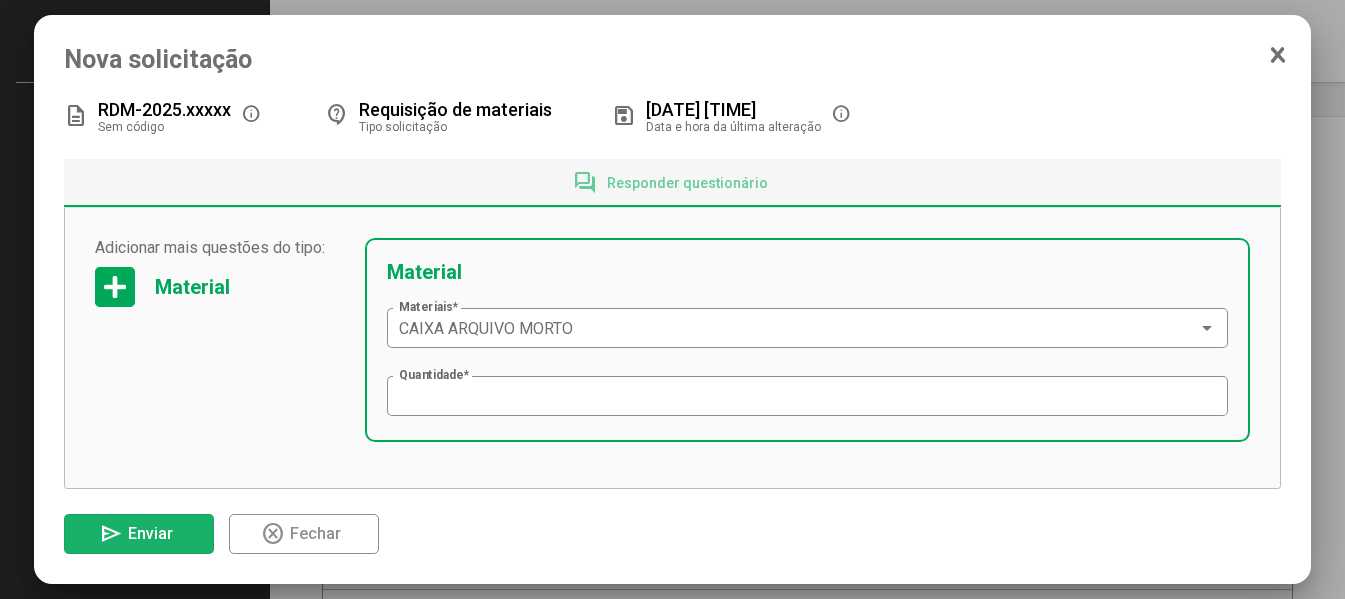 click on "send  Enviar" at bounding box center (139, 534) 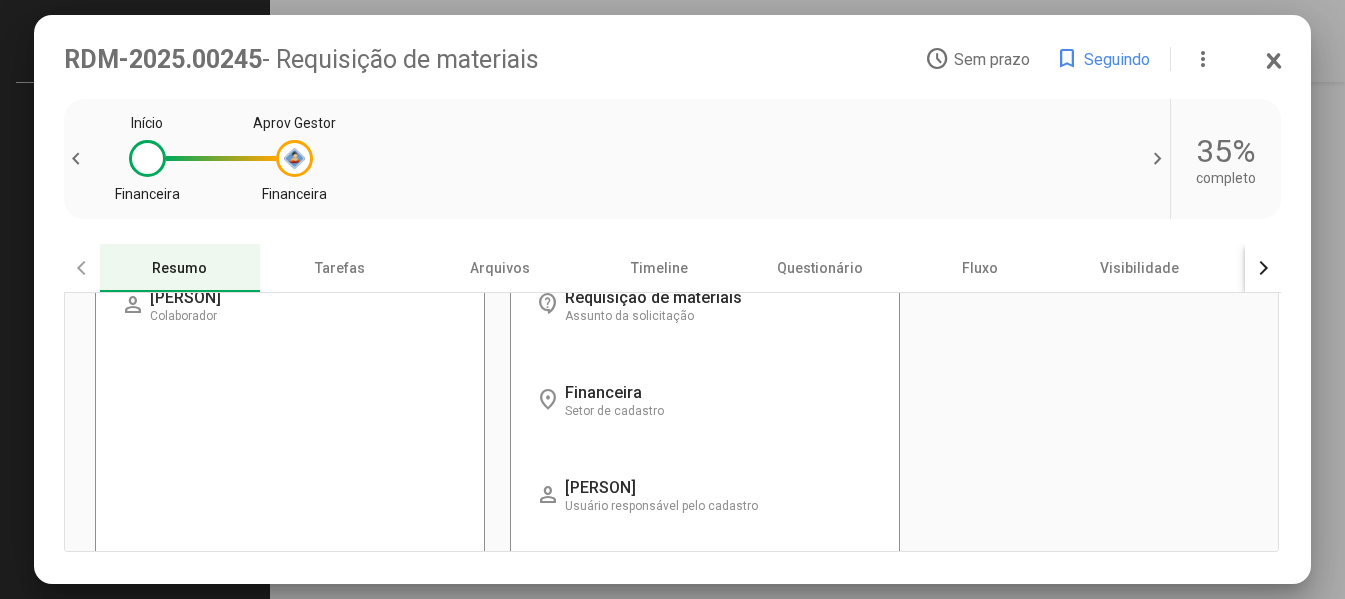 scroll, scrollTop: 0, scrollLeft: 0, axis: both 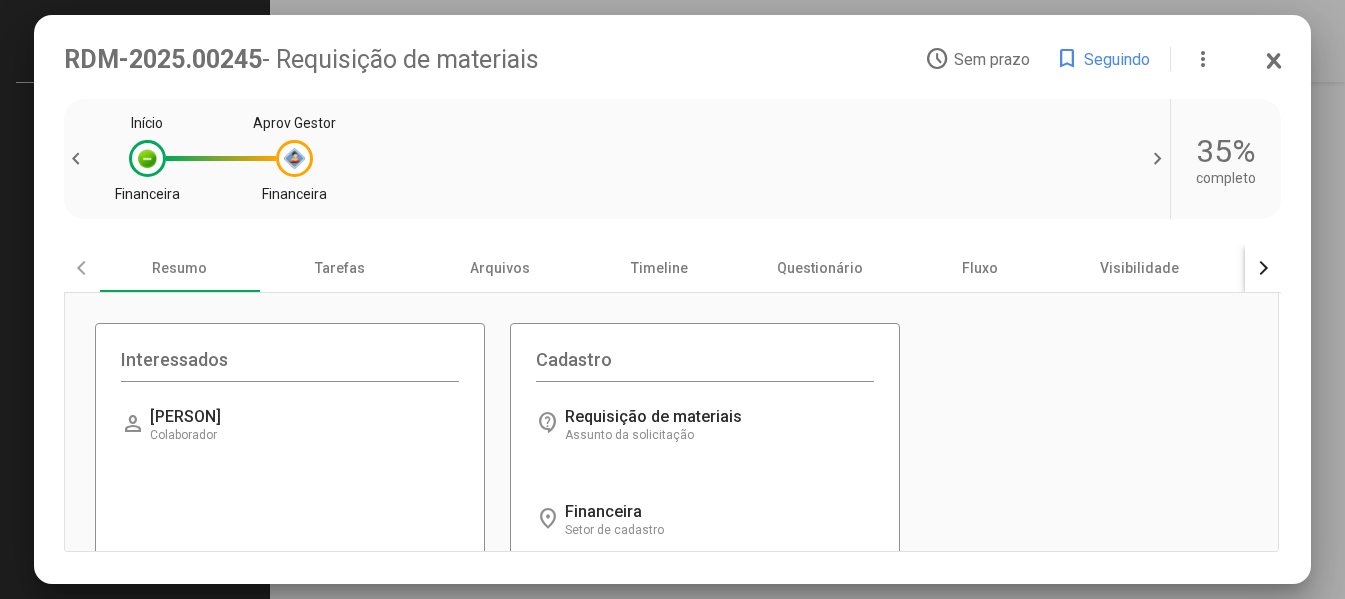click on "Carregando informações..." 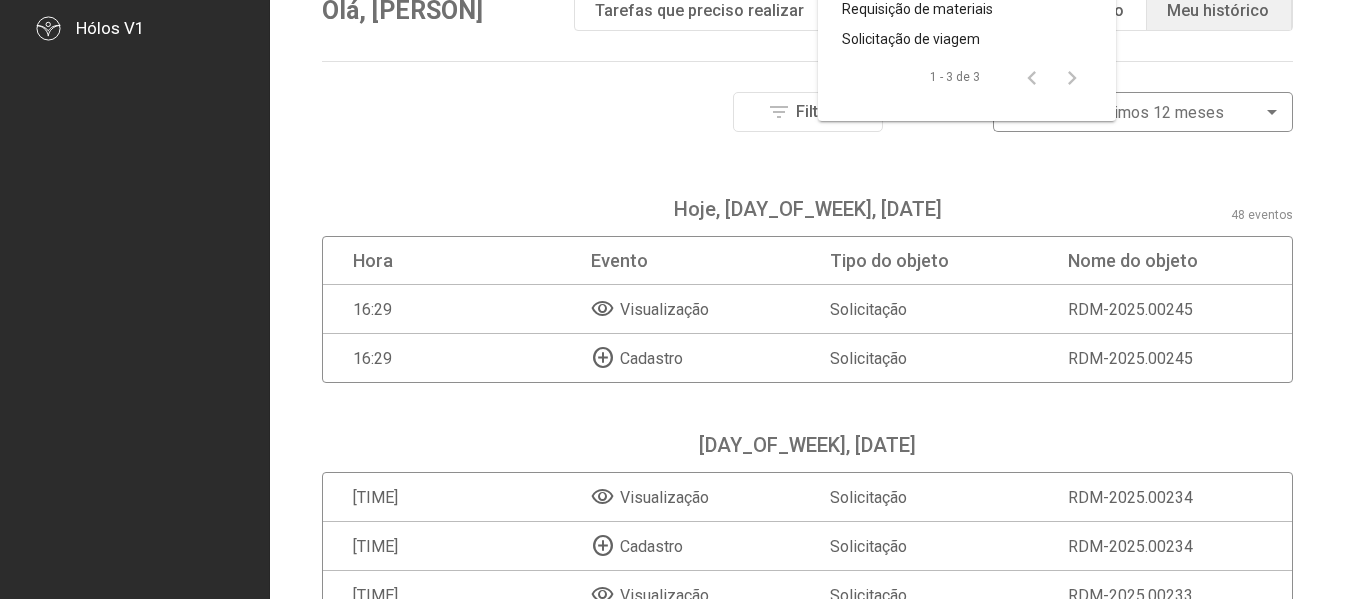 scroll, scrollTop: 200, scrollLeft: 0, axis: vertical 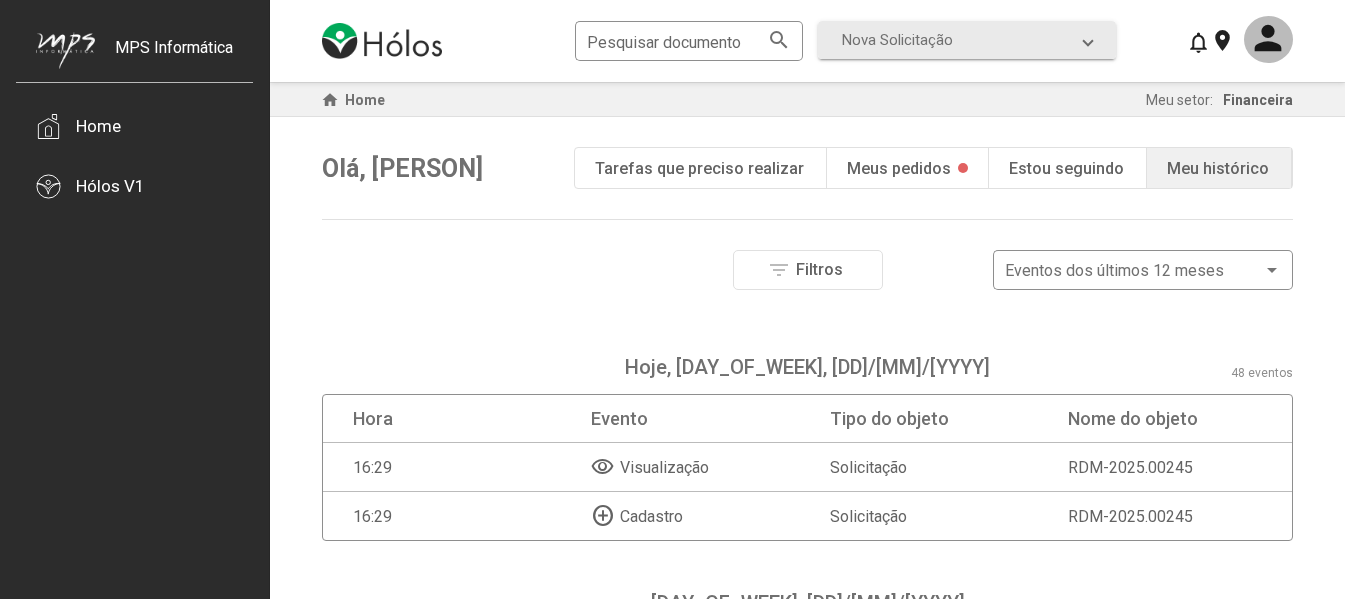 click on "Visualização" 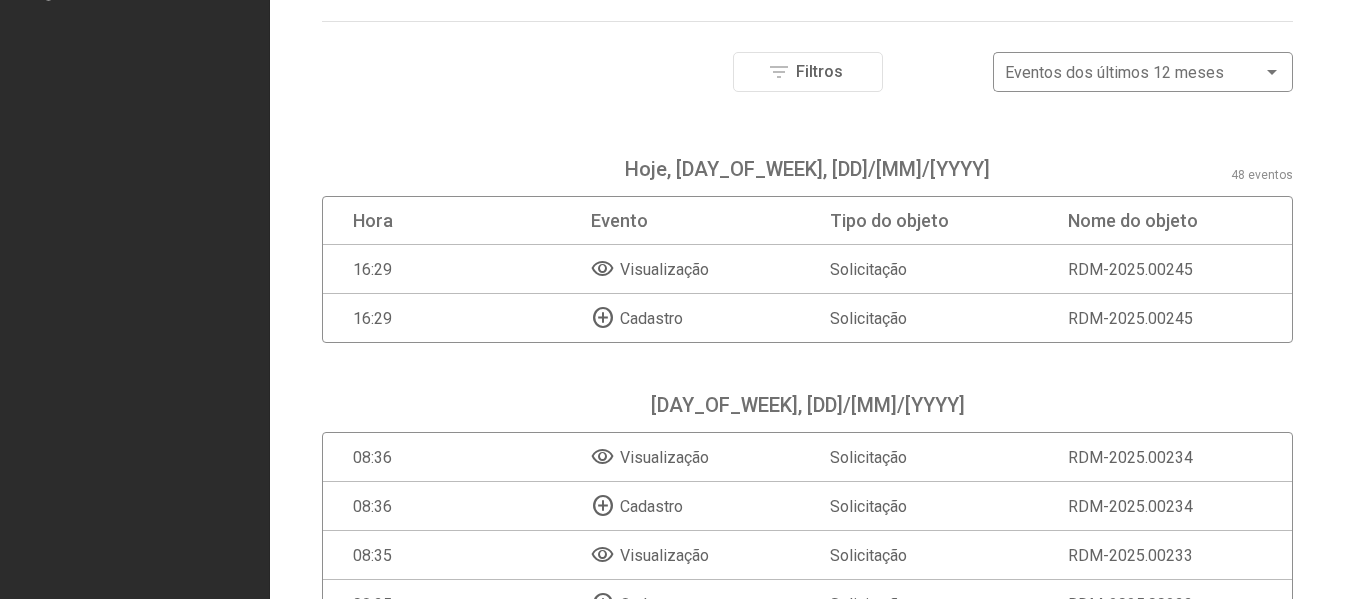 scroll, scrollTop: 0, scrollLeft: 0, axis: both 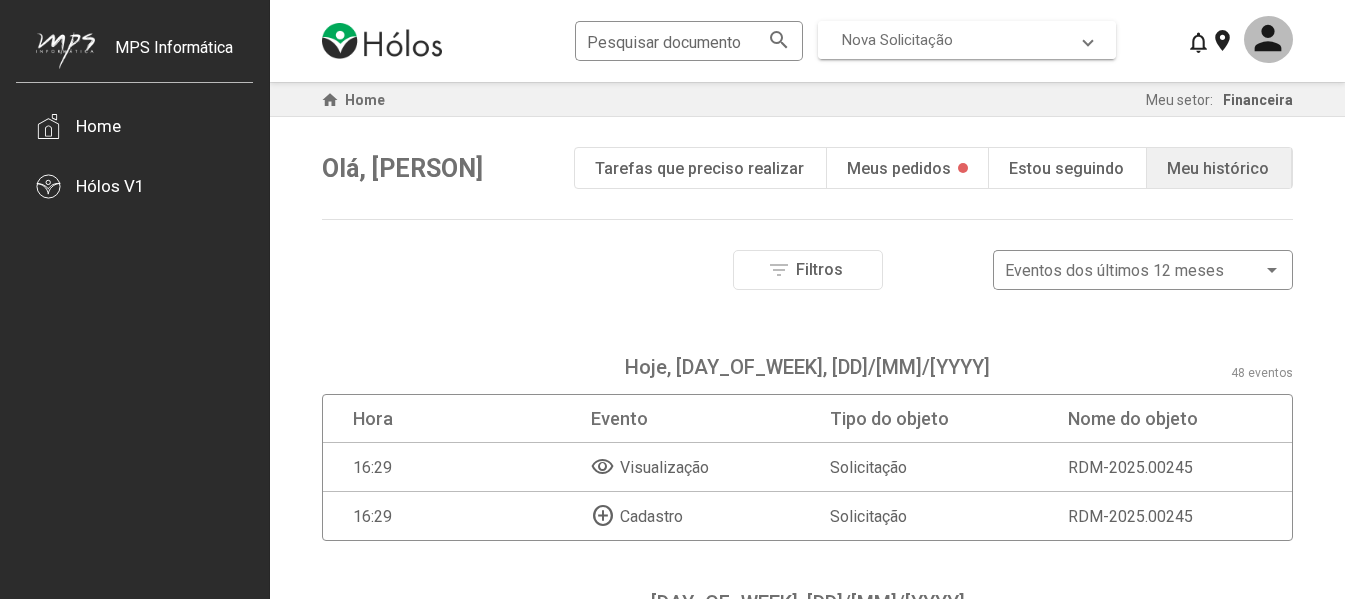 click at bounding box center (1088, 40) 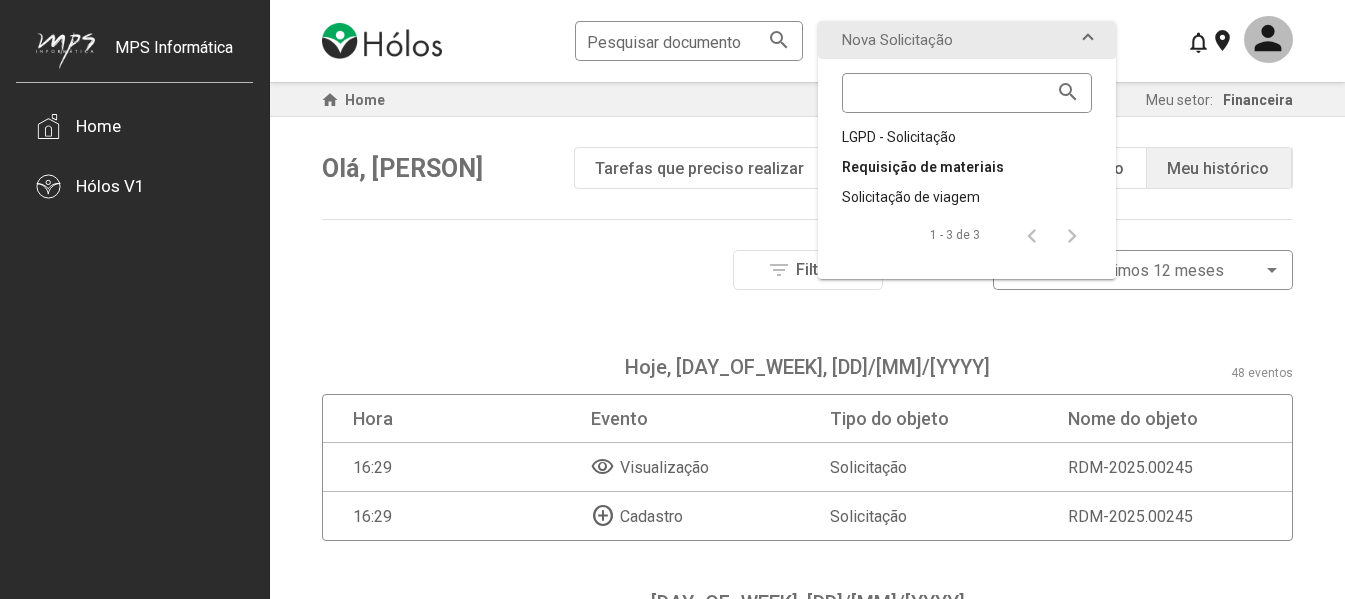 click on "Requisição de materiais" at bounding box center [967, 167] 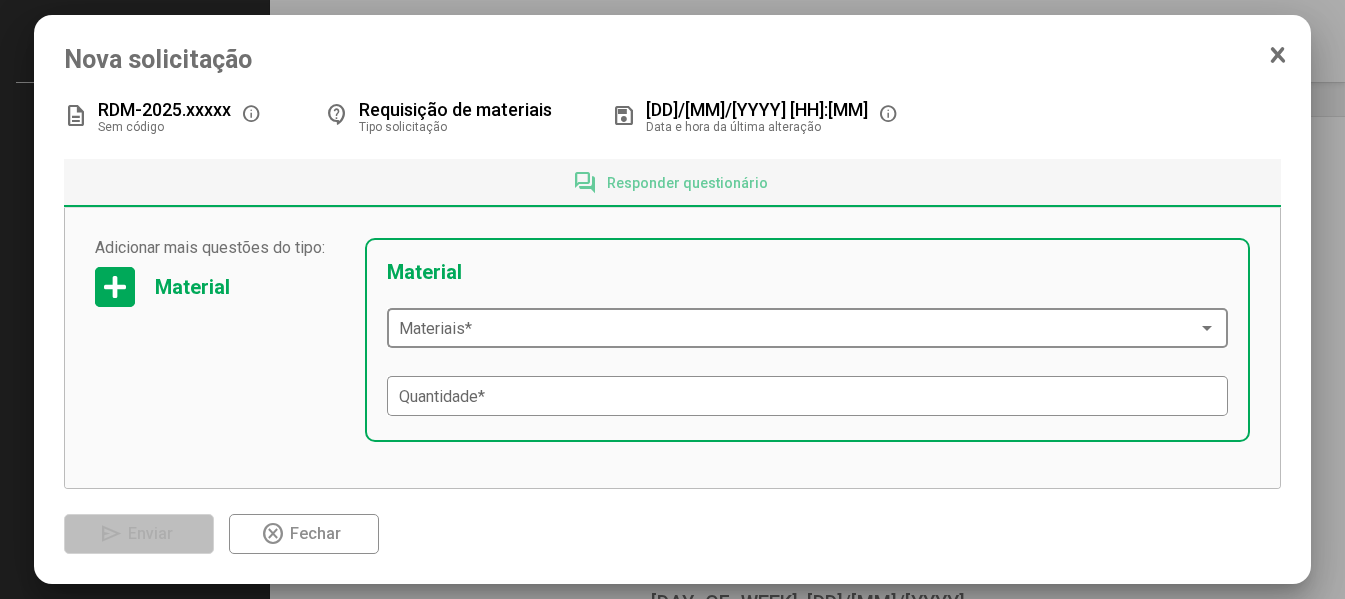 click on "Materiais   *" at bounding box center (808, 326) 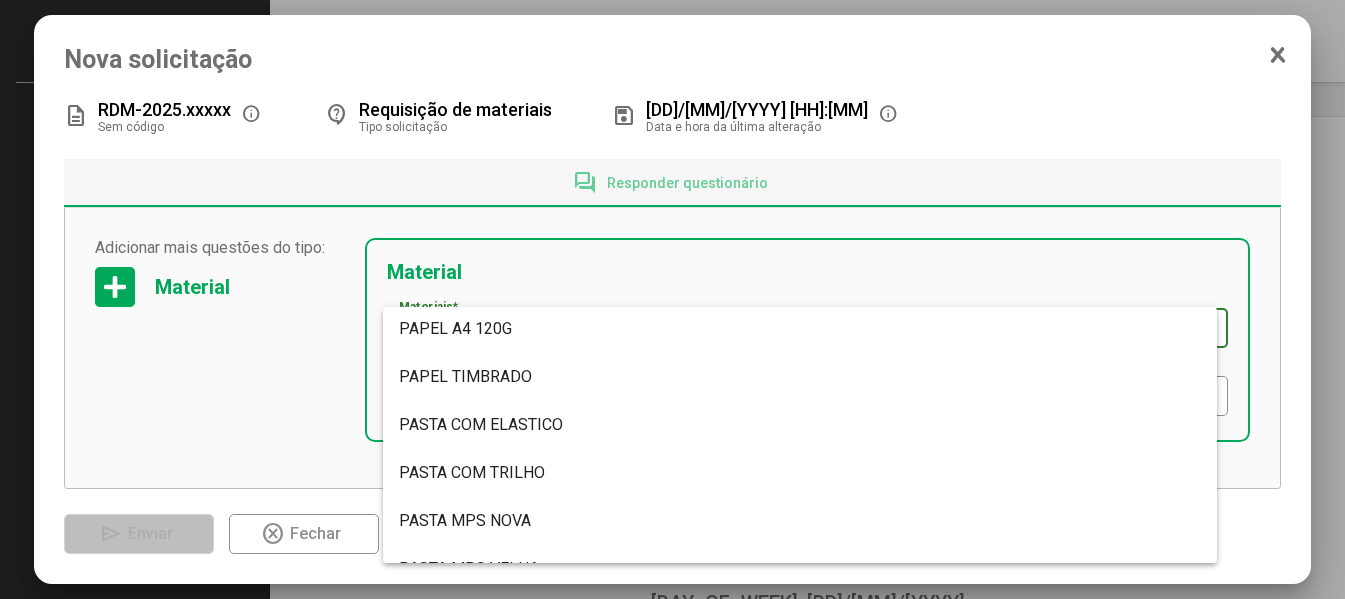 scroll, scrollTop: 6000, scrollLeft: 0, axis: vertical 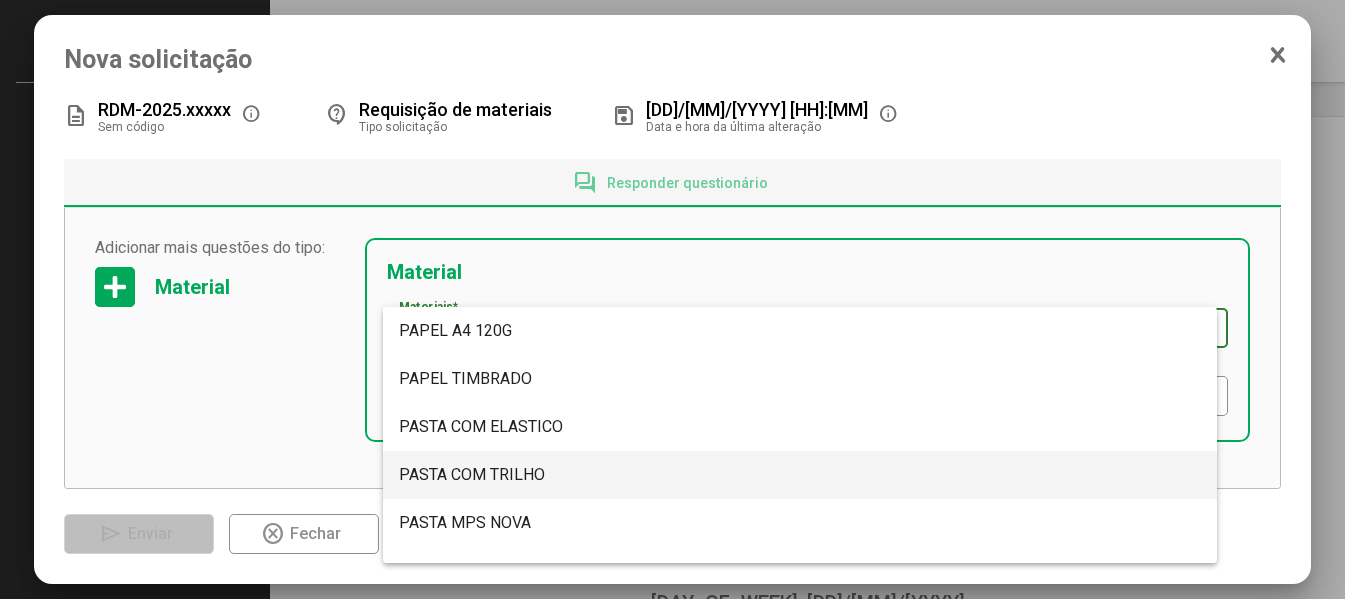 click on "PASTA COM TRILHO" at bounding box center [472, 474] 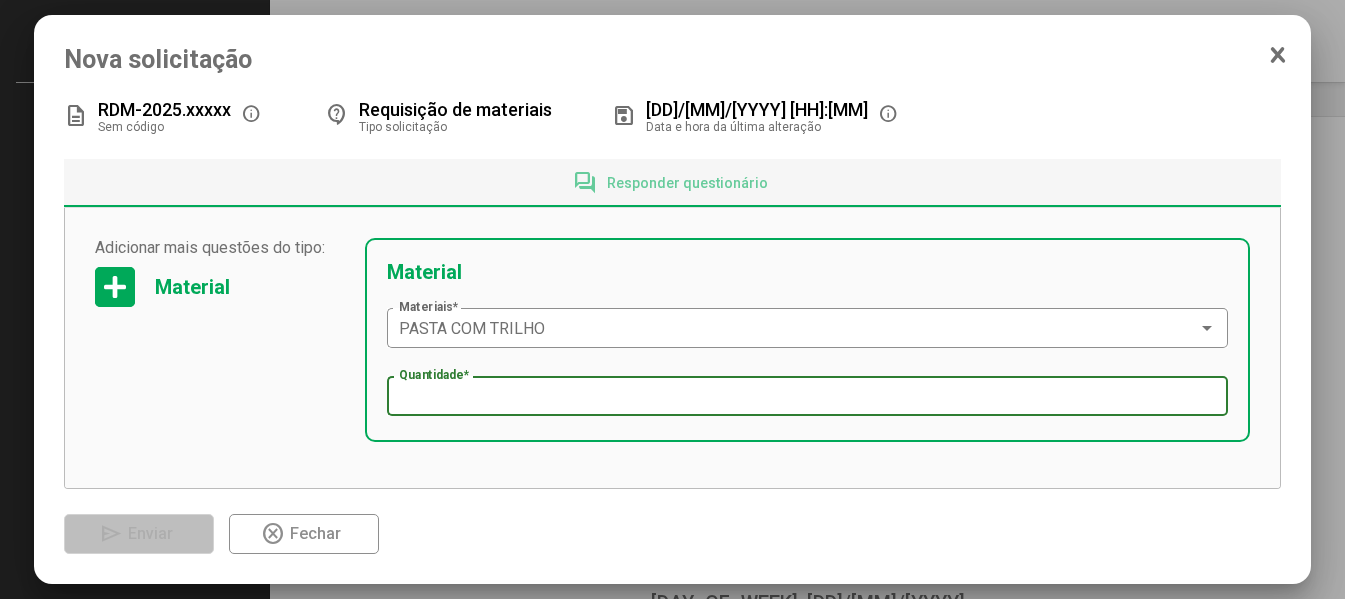 click on "Quantidade   *" at bounding box center (808, 397) 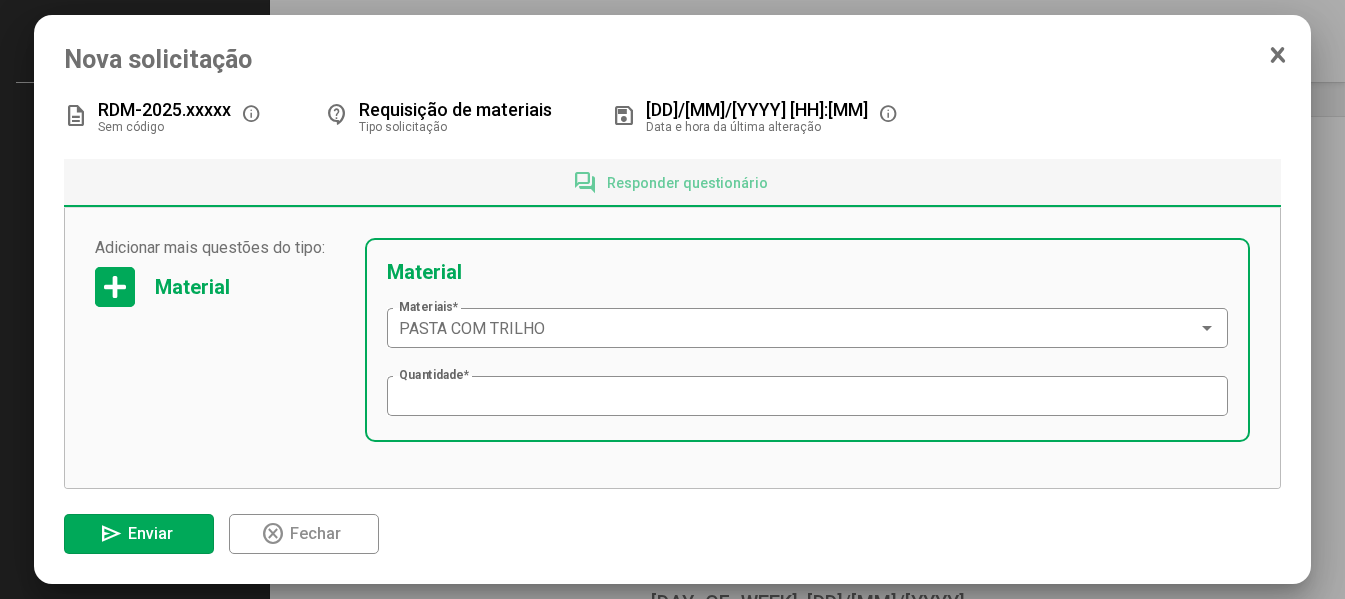 click on "send  Enviar  highlight_off  Fechar" 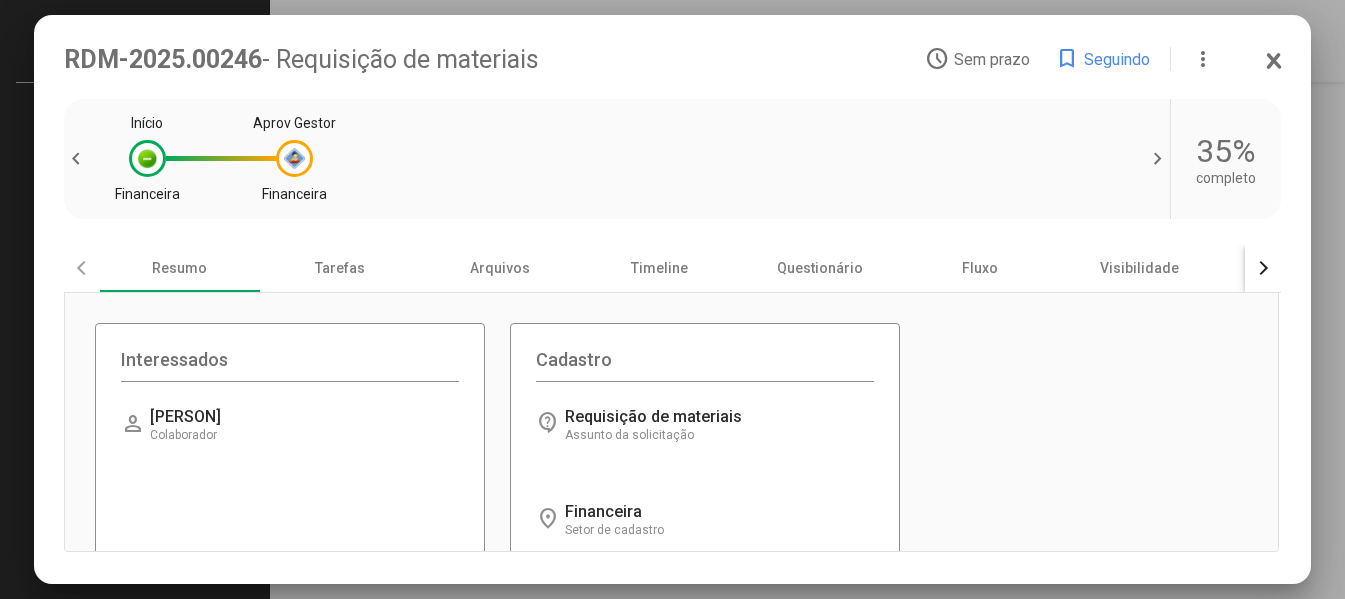 click 